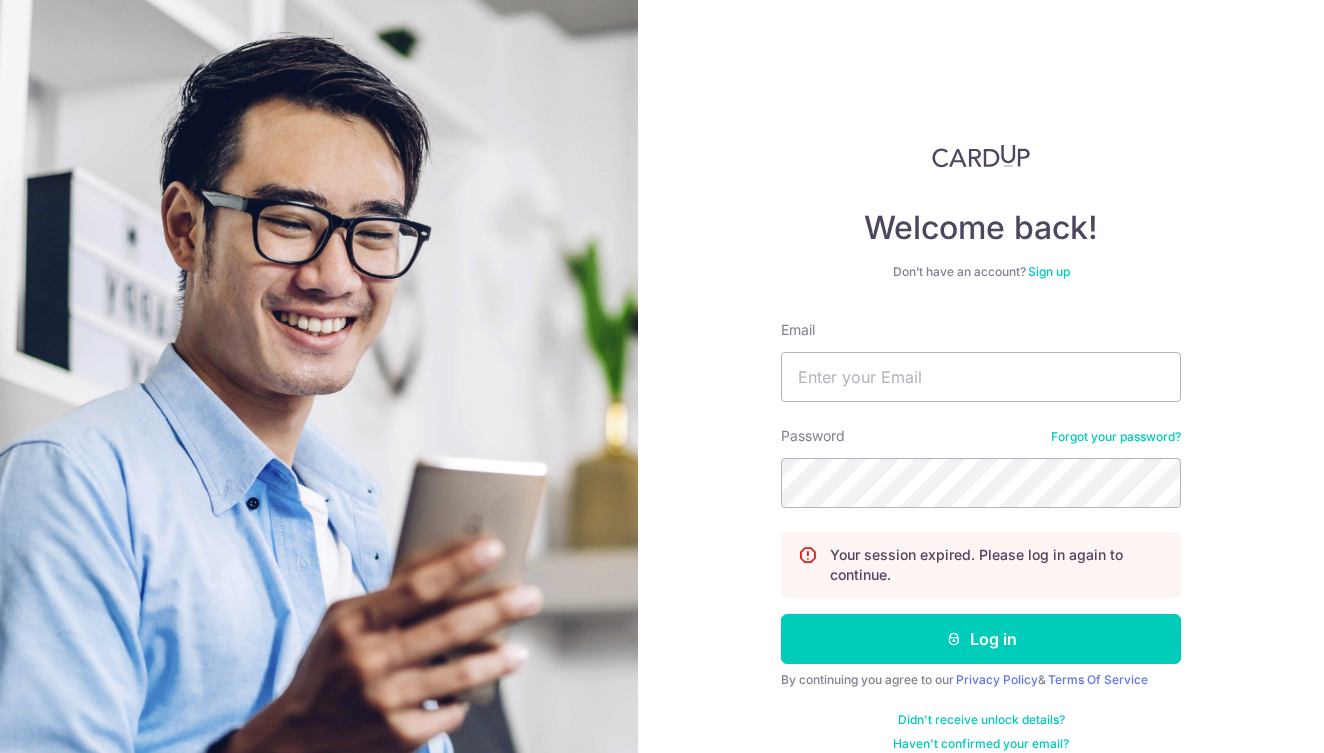 scroll, scrollTop: 0, scrollLeft: 0, axis: both 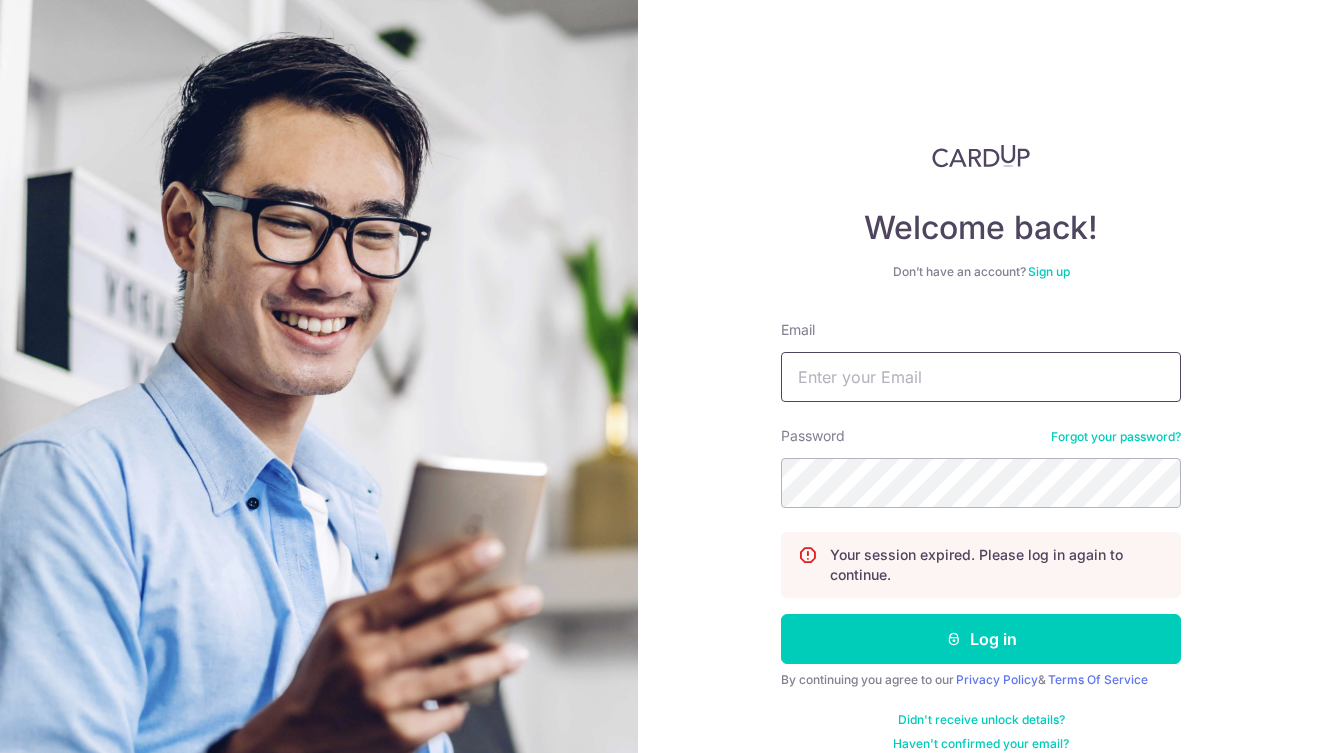 type on "drmenka@nutranourish.com" 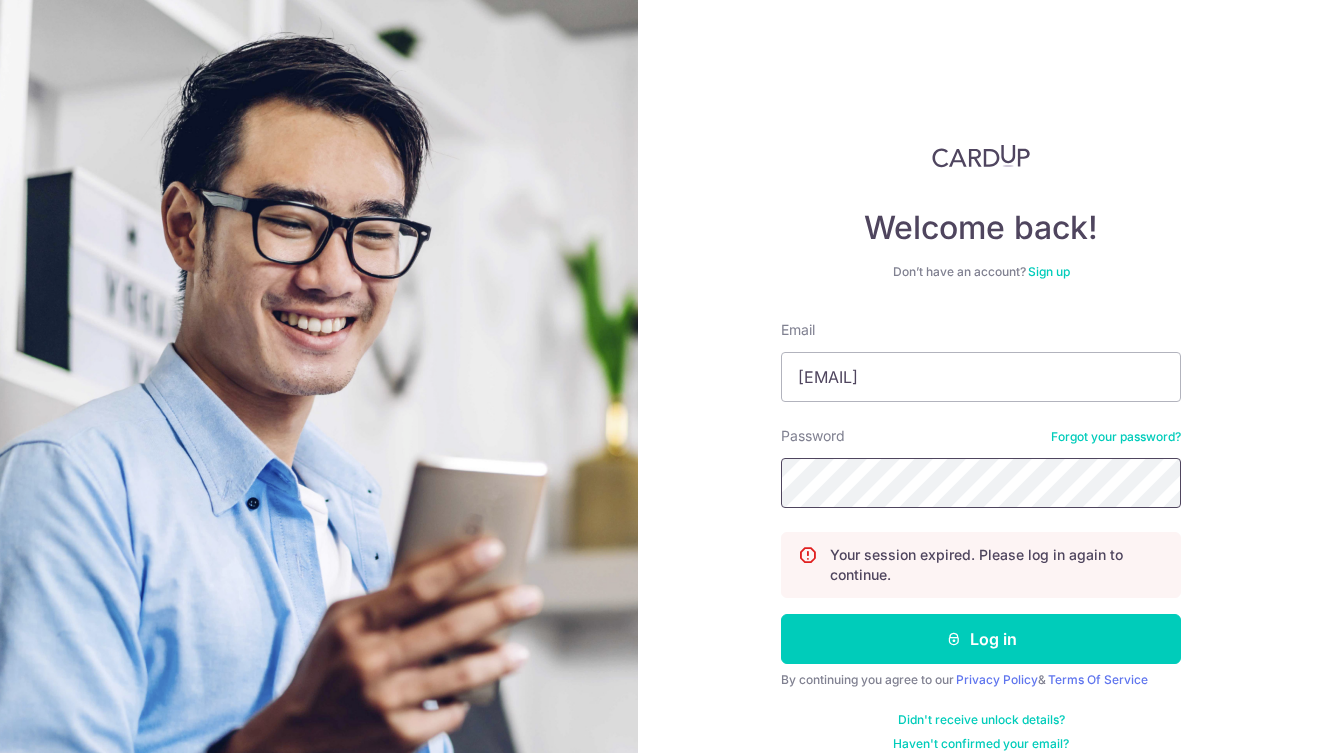 click on "Log in" at bounding box center [981, 639] 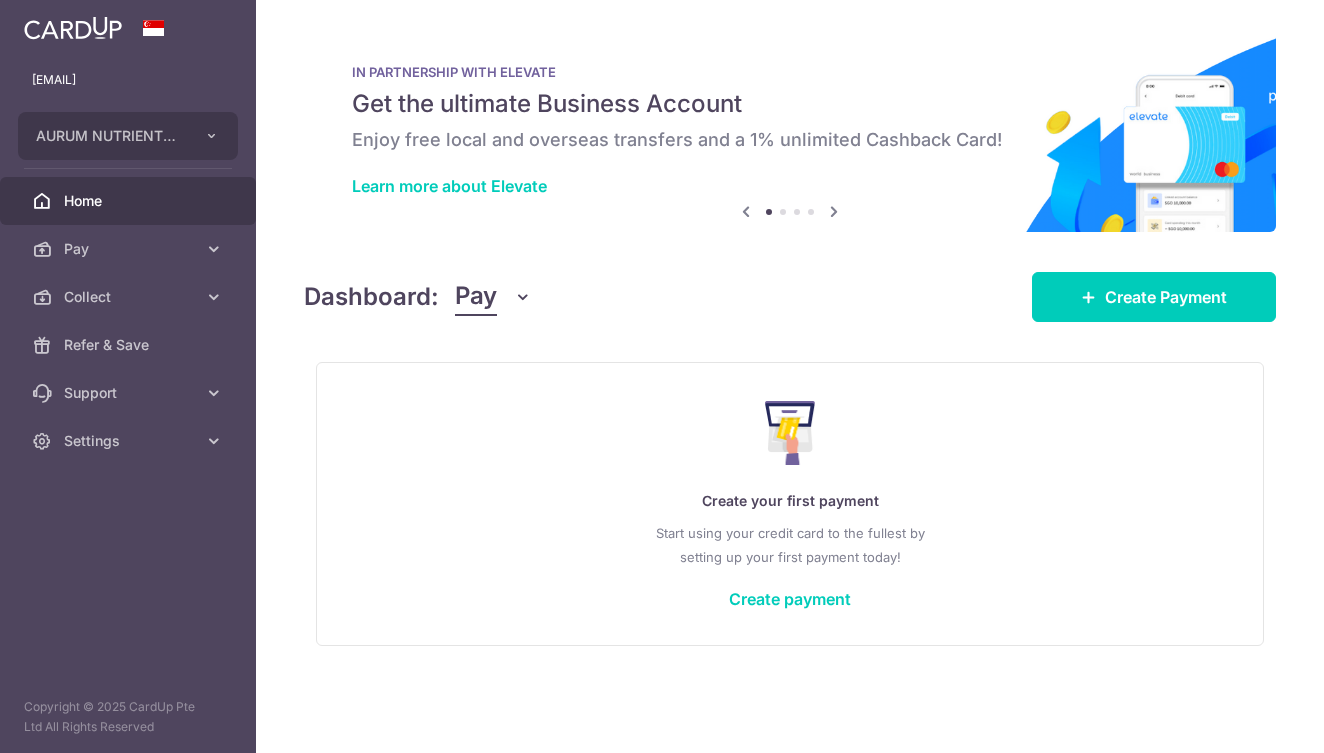 scroll, scrollTop: 0, scrollLeft: 0, axis: both 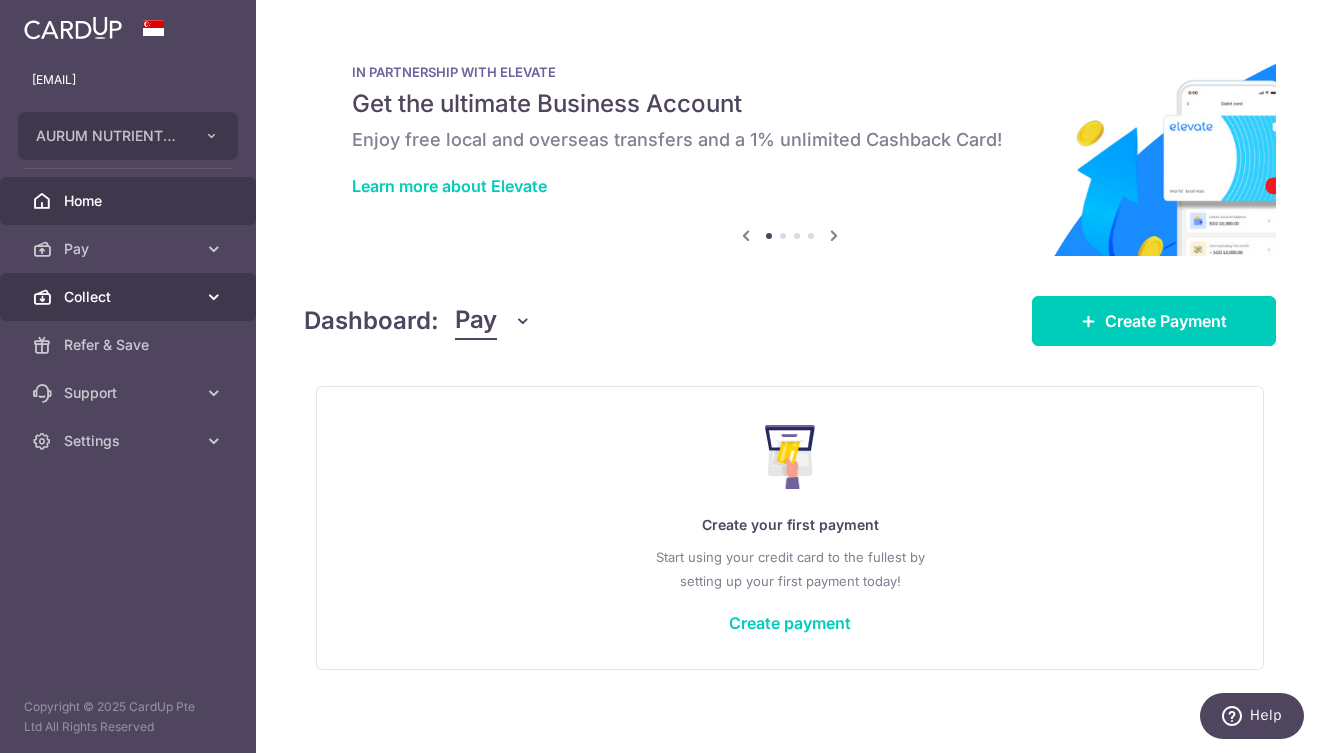 click on "drmenka@nutranourish.com
AURUM NUTRIENTS PTE. LTD.
Add new company
AURUM NUTRIENTS PTE. LTD.
Home
Pay
Payments
Recipients
Invoices
Cards
Collect
Dashboard
Payment Pages
Payment Requests
Refer & Save
Support
FAQ" at bounding box center (662, 376) 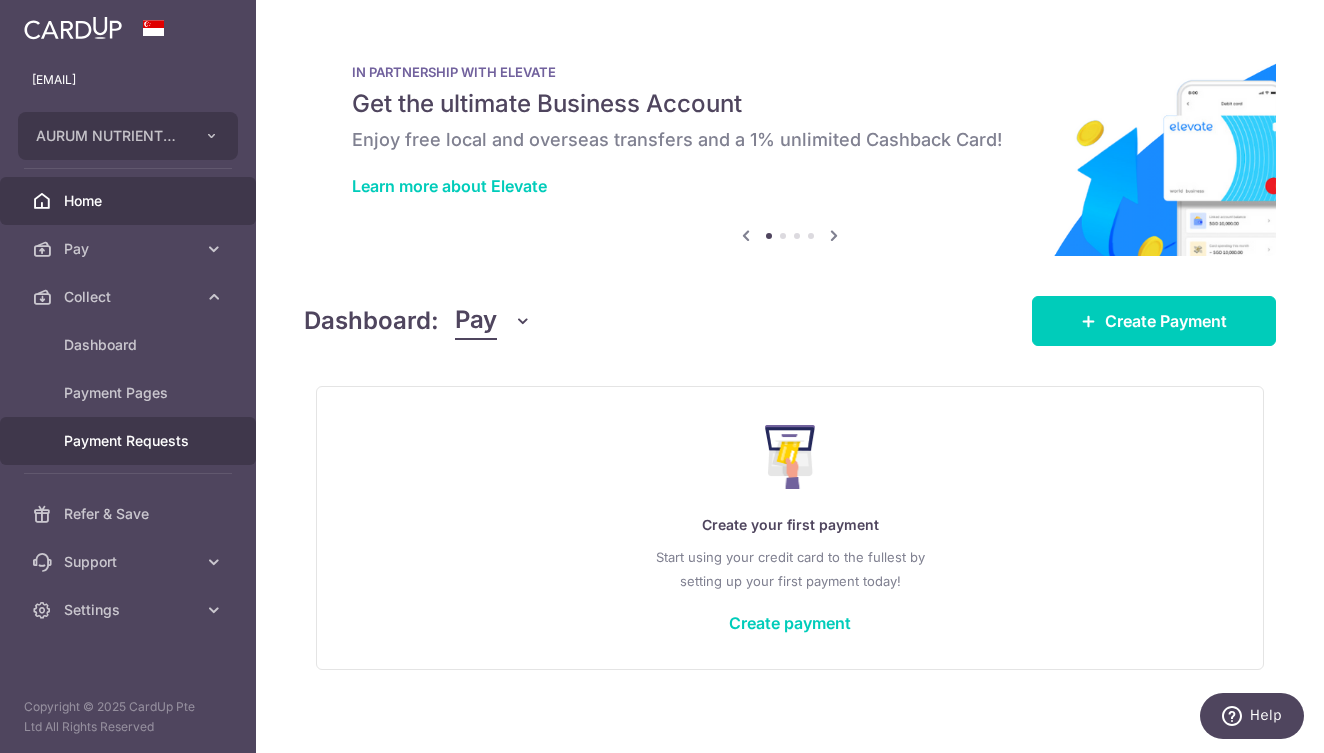 click on "Payment Requests" at bounding box center (130, 441) 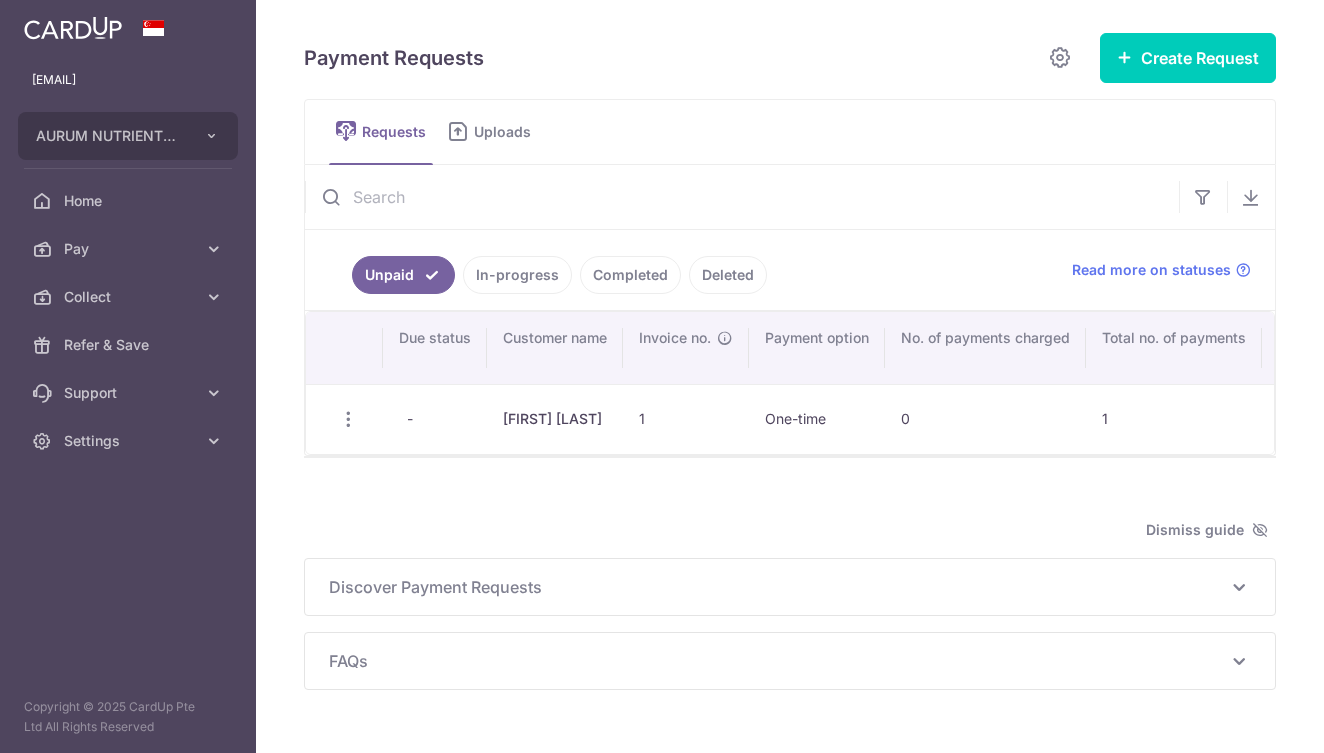 scroll, scrollTop: 0, scrollLeft: 0, axis: both 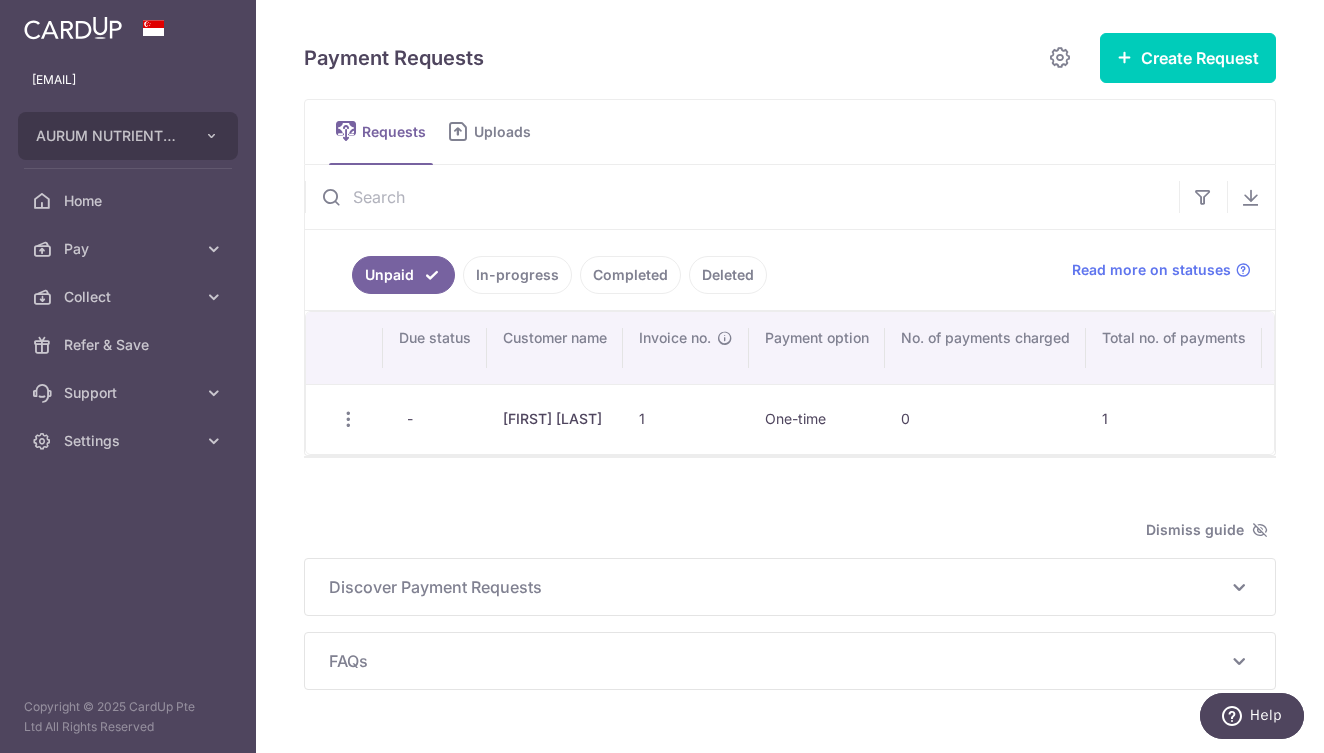 click on "Completed" at bounding box center [630, 275] 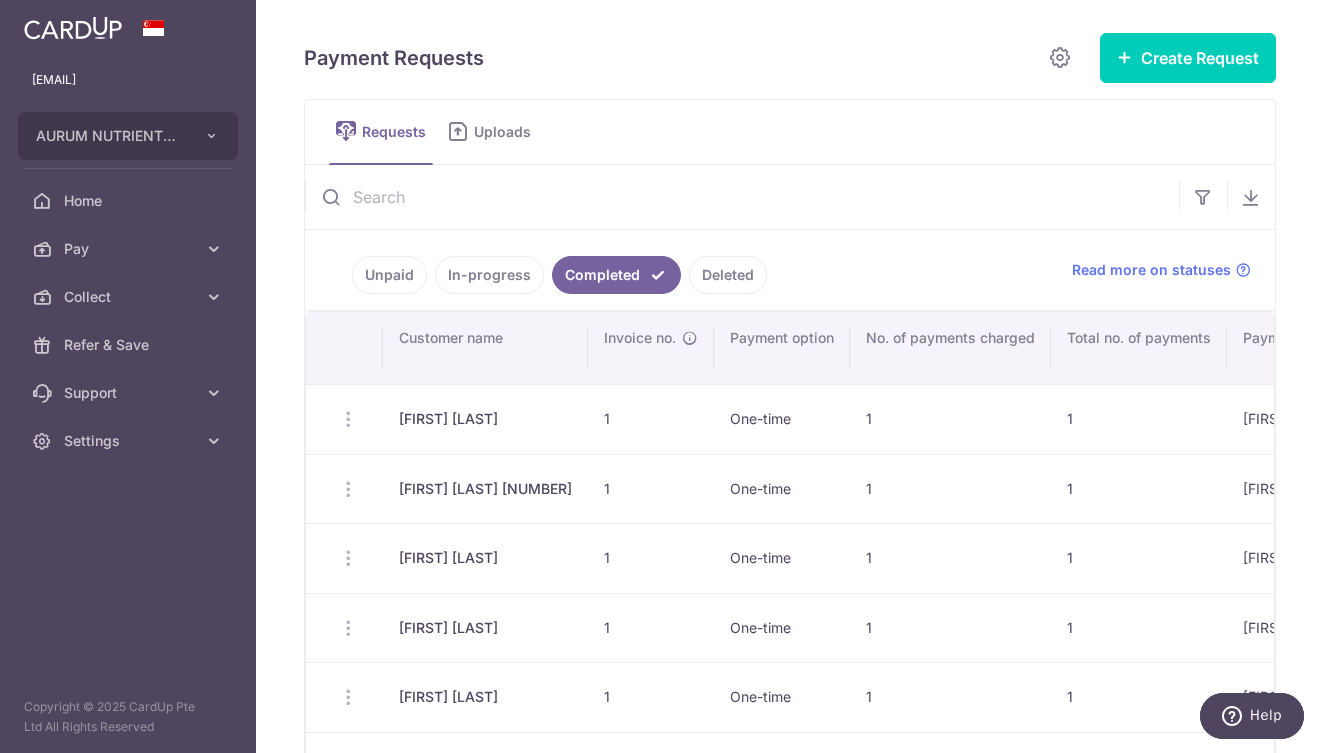 scroll, scrollTop: 0, scrollLeft: 0, axis: both 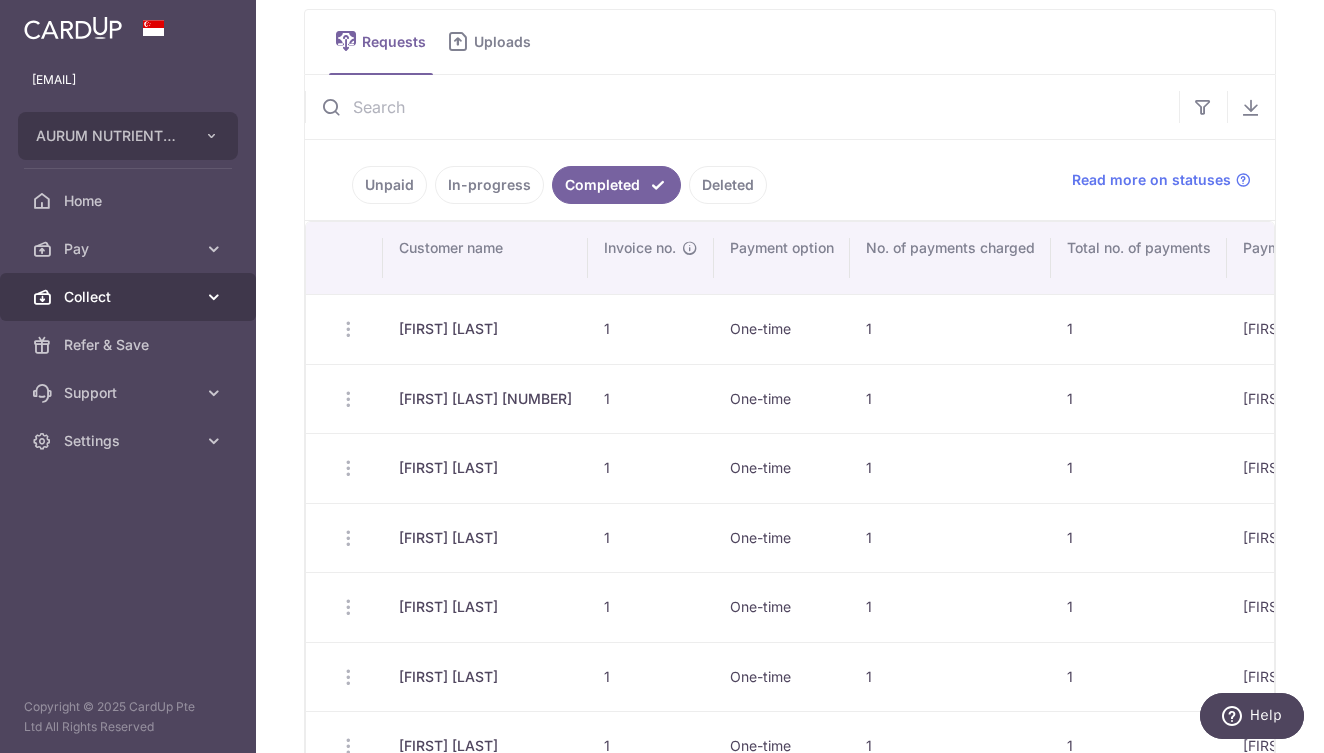 click on "Collect" at bounding box center (128, 297) 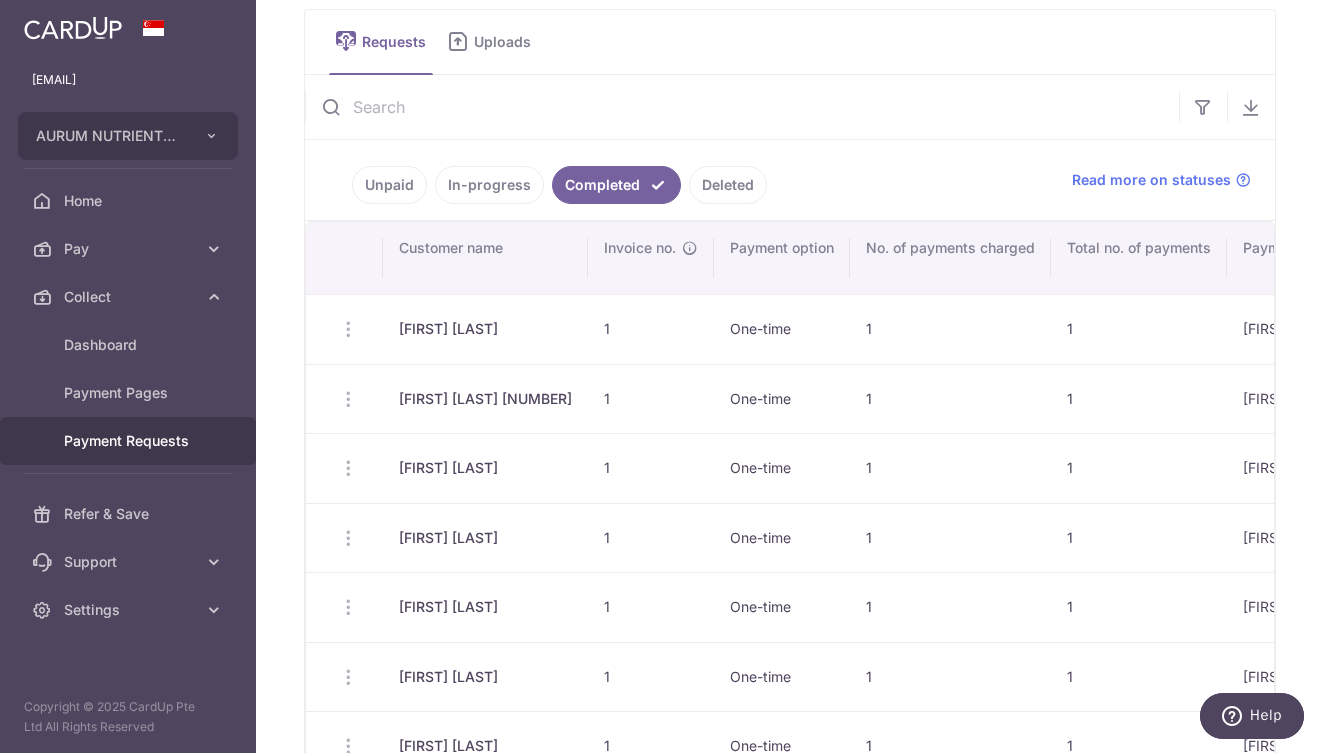 click on "Payment Requests" at bounding box center (130, 441) 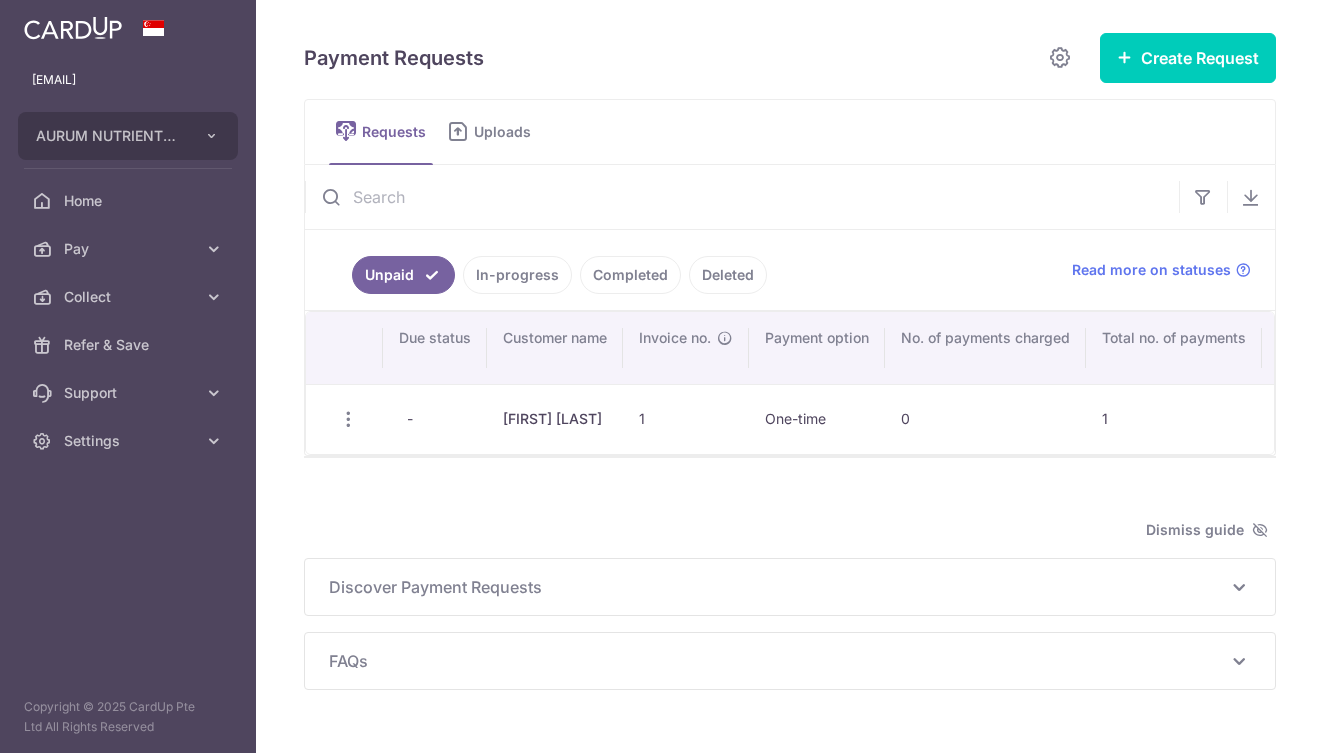 scroll, scrollTop: 0, scrollLeft: 0, axis: both 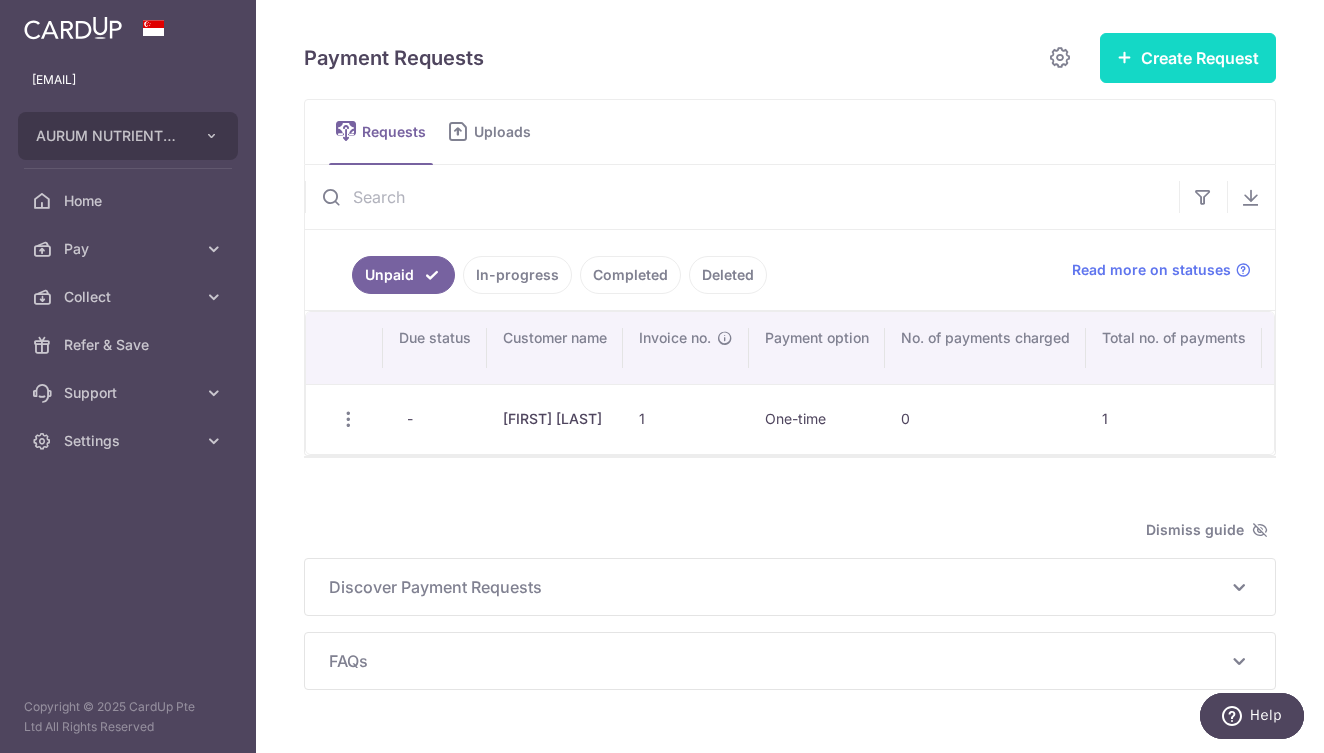 click on "Create Request" at bounding box center (1188, 58) 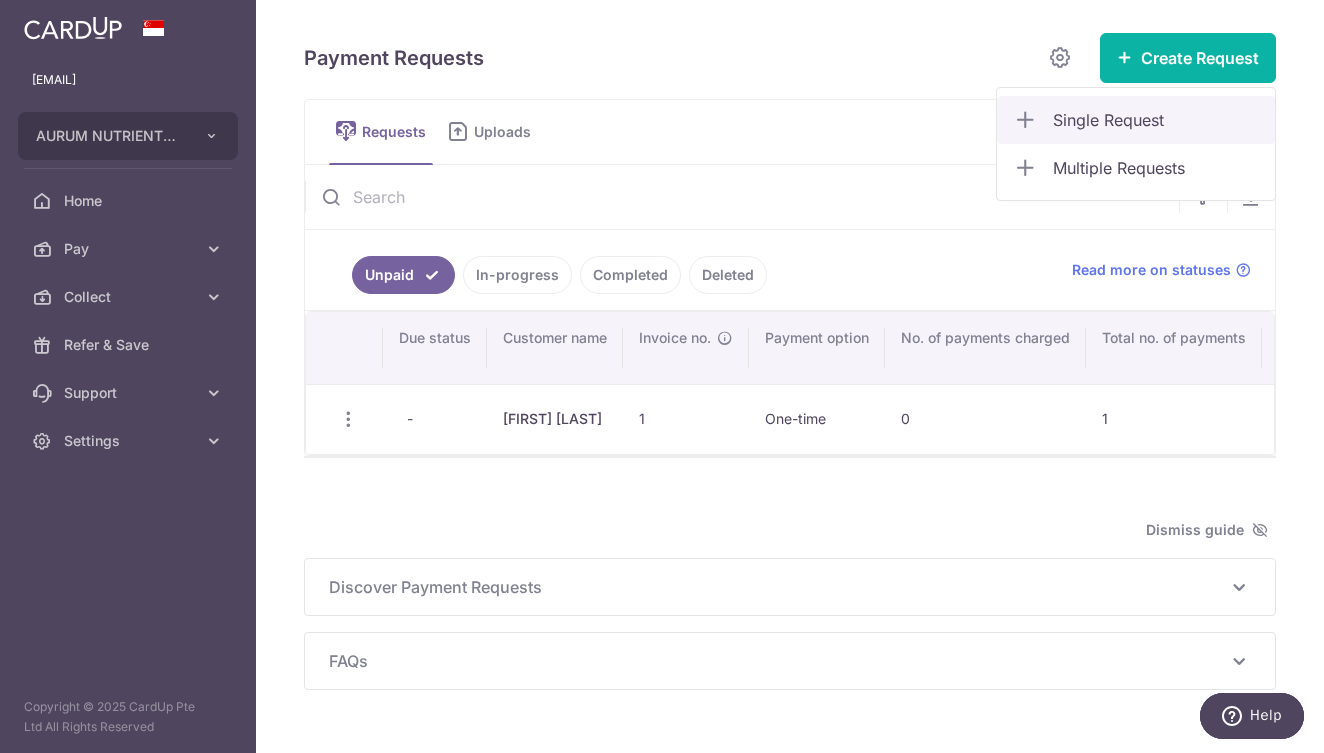 click on "Single Request" at bounding box center (1156, 120) 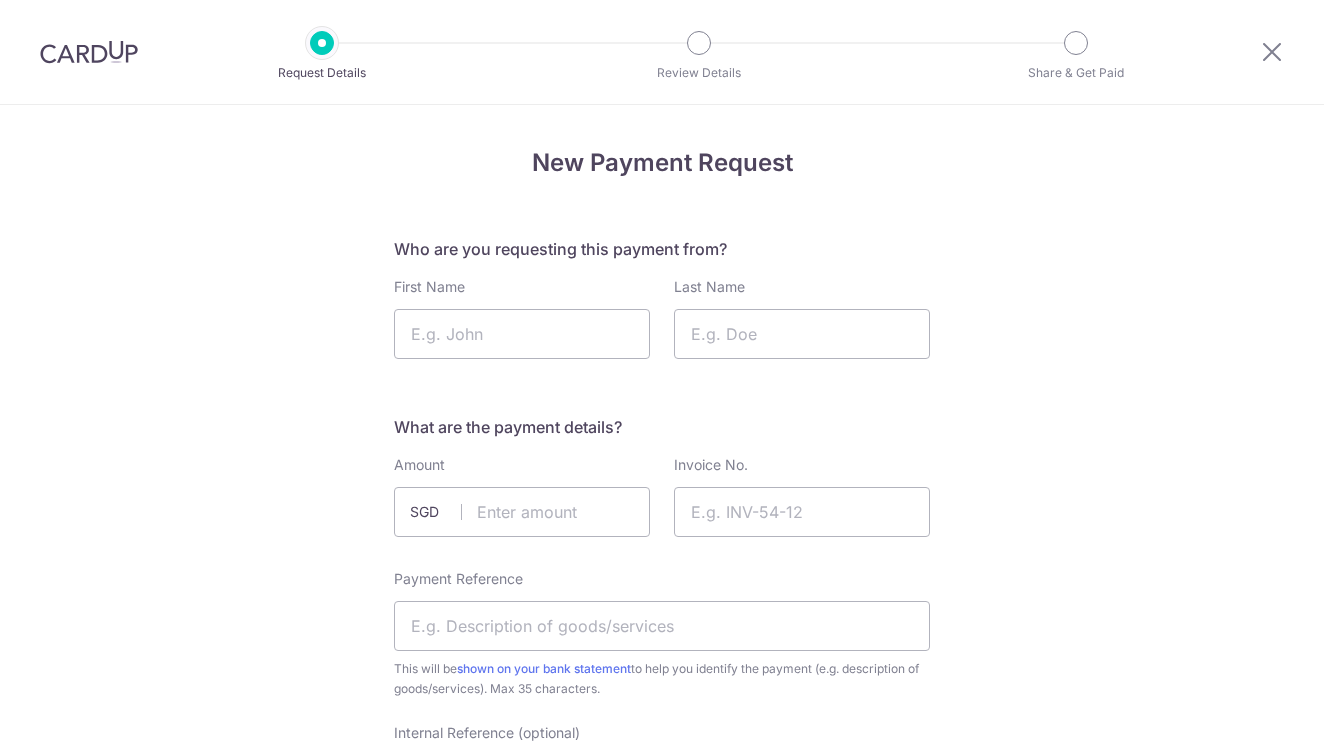 scroll, scrollTop: 0, scrollLeft: 0, axis: both 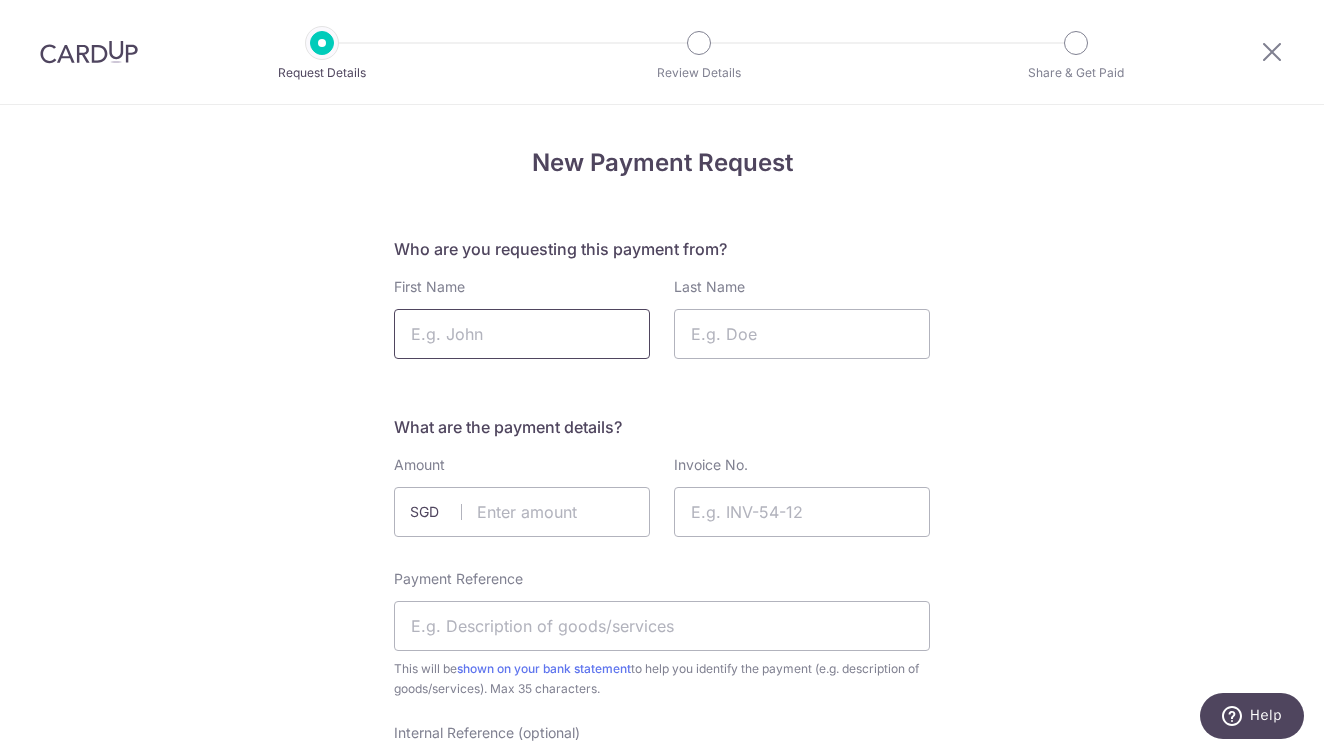 click on "First Name" at bounding box center [522, 334] 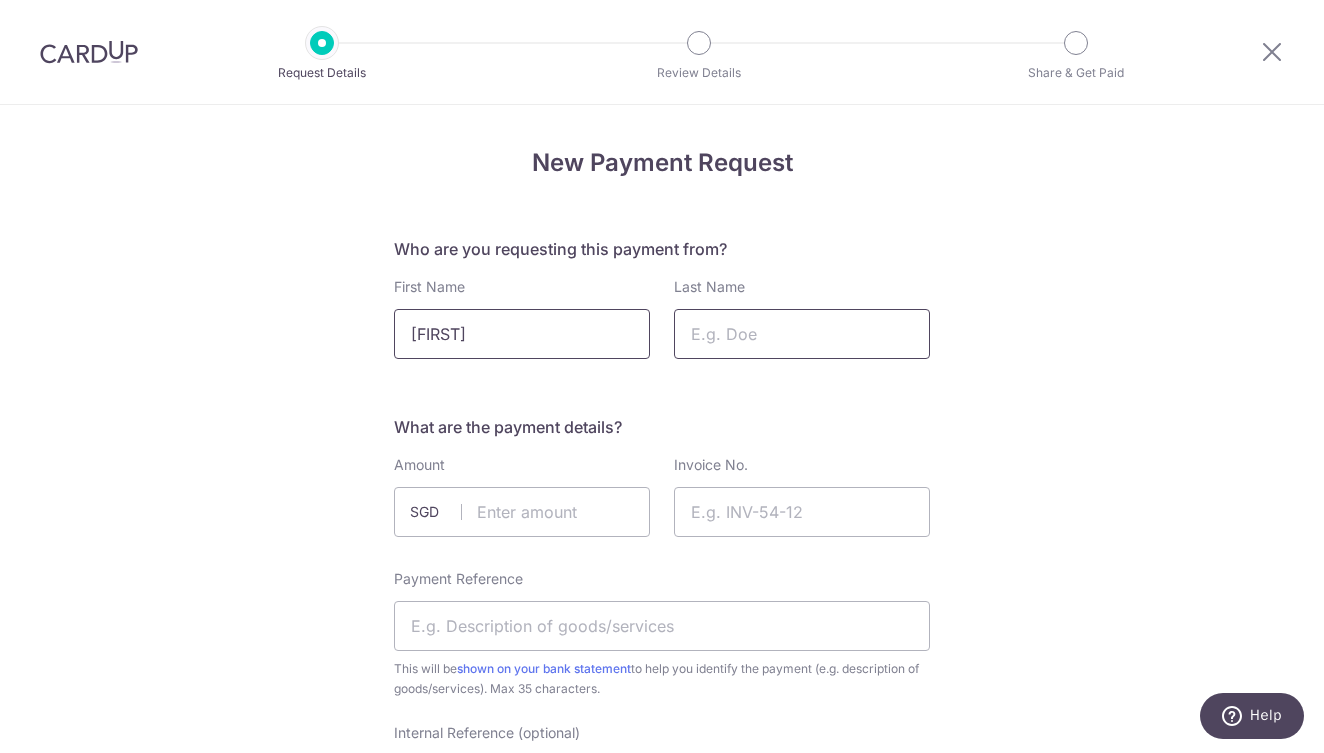 type on "Ethel" 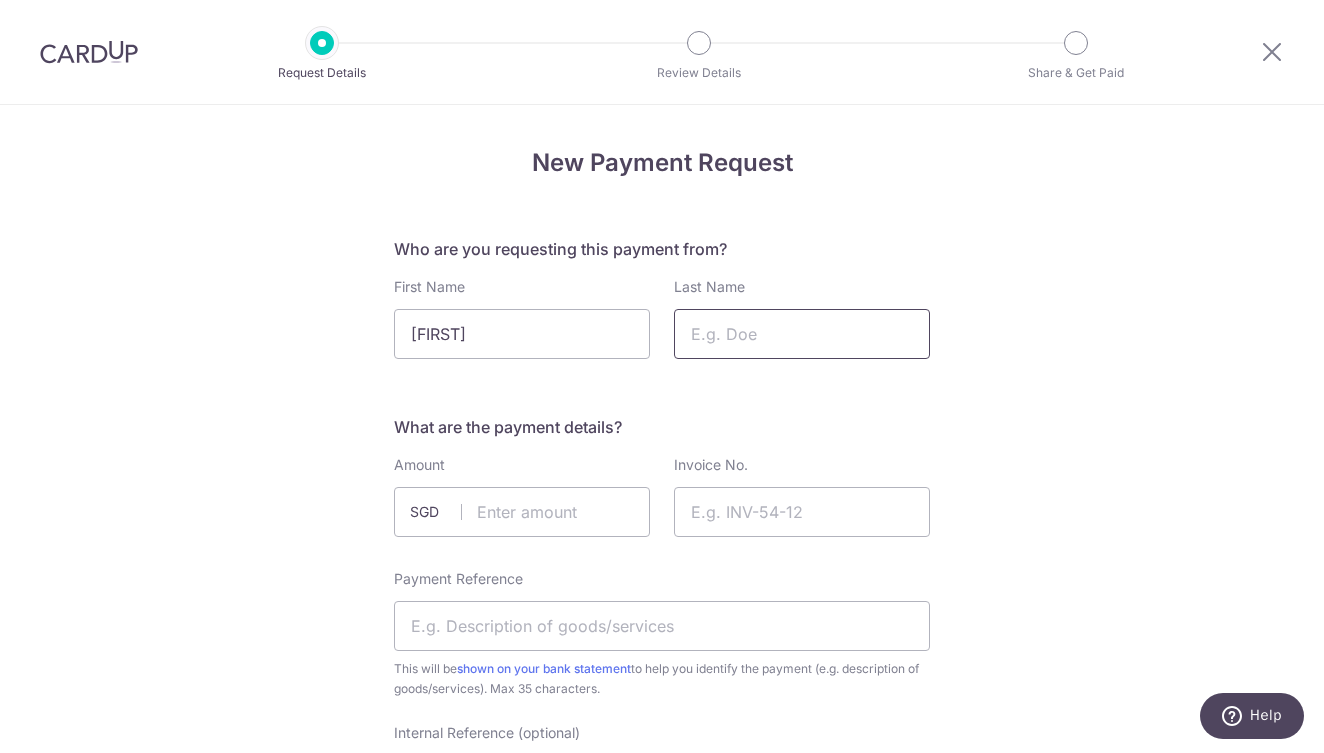 click on "Last Name" at bounding box center [802, 334] 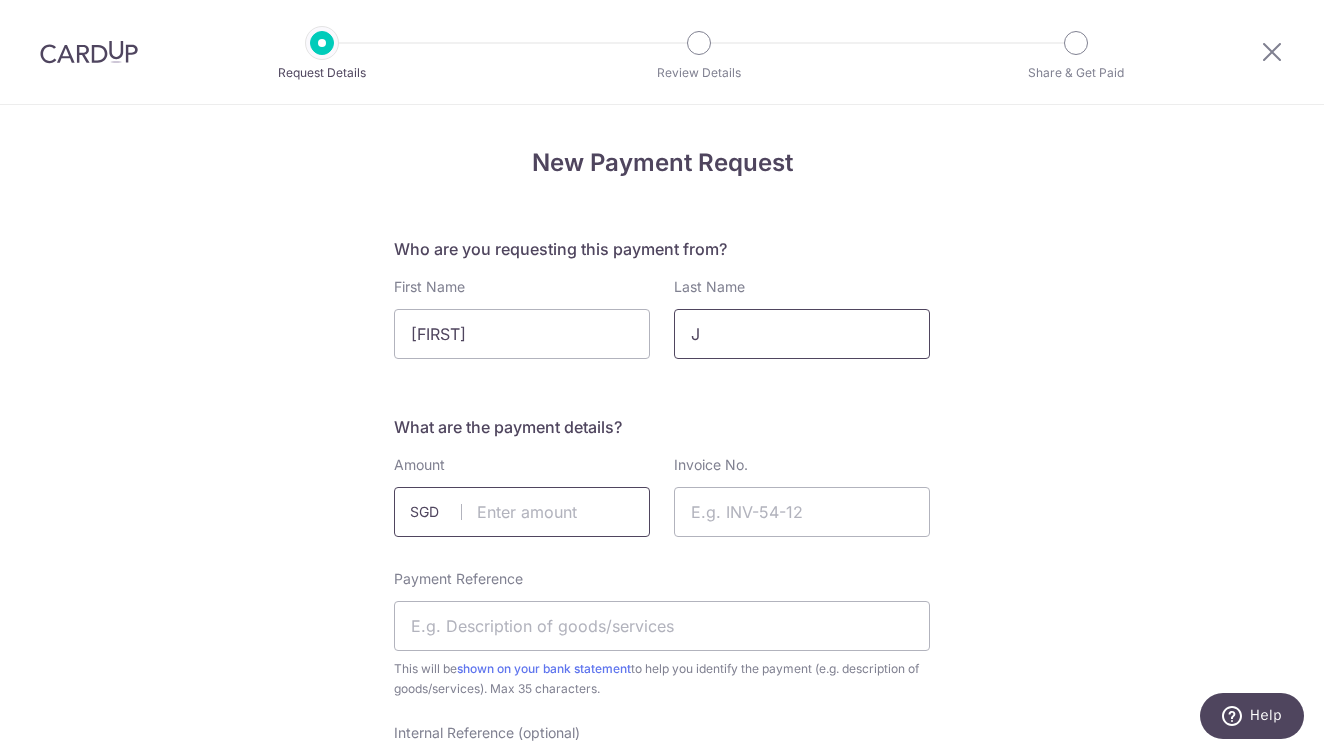 type on "J" 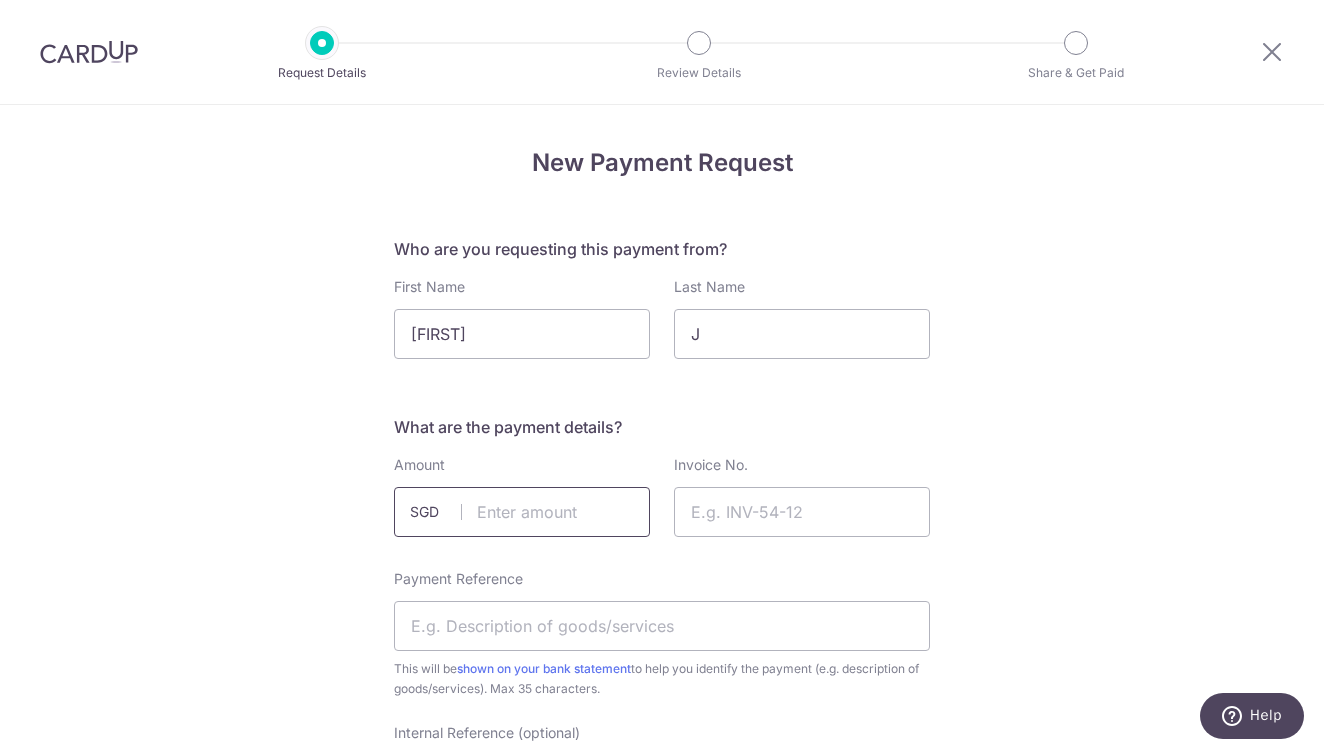 click at bounding box center (522, 512) 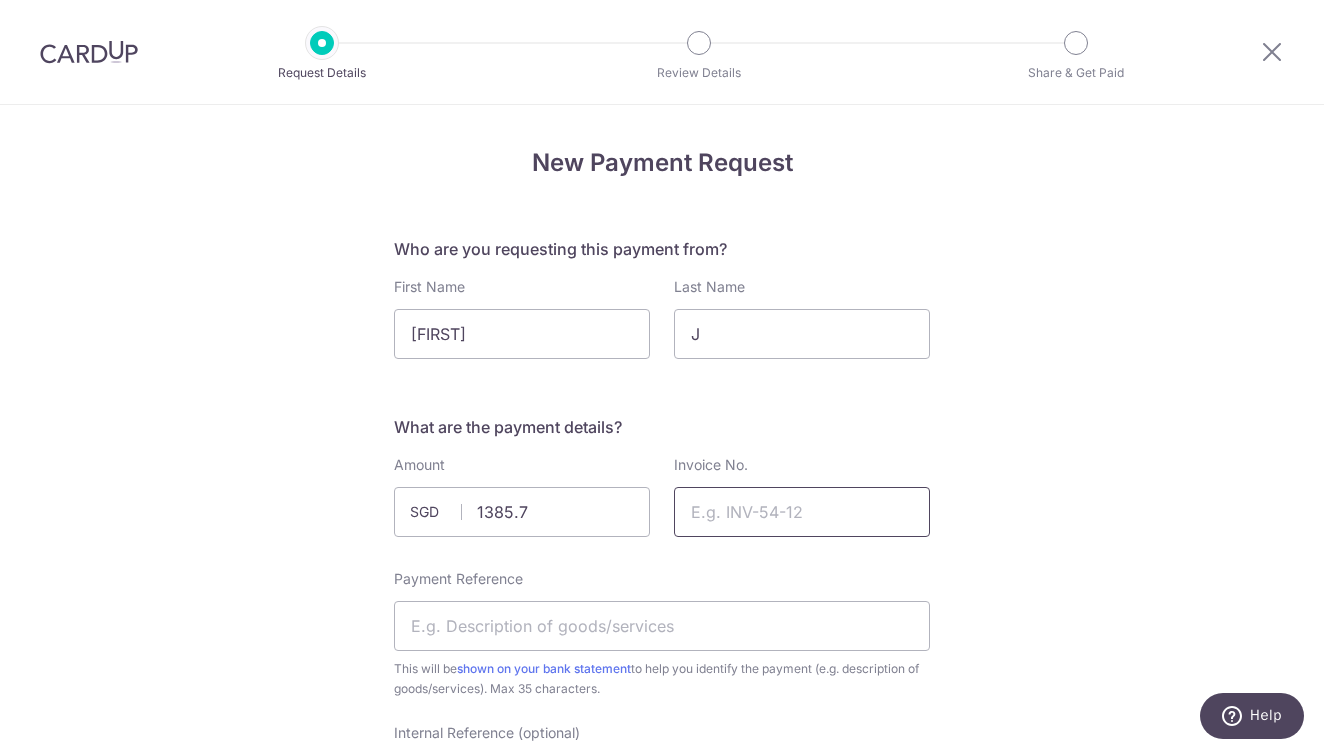 type on "1385.70" 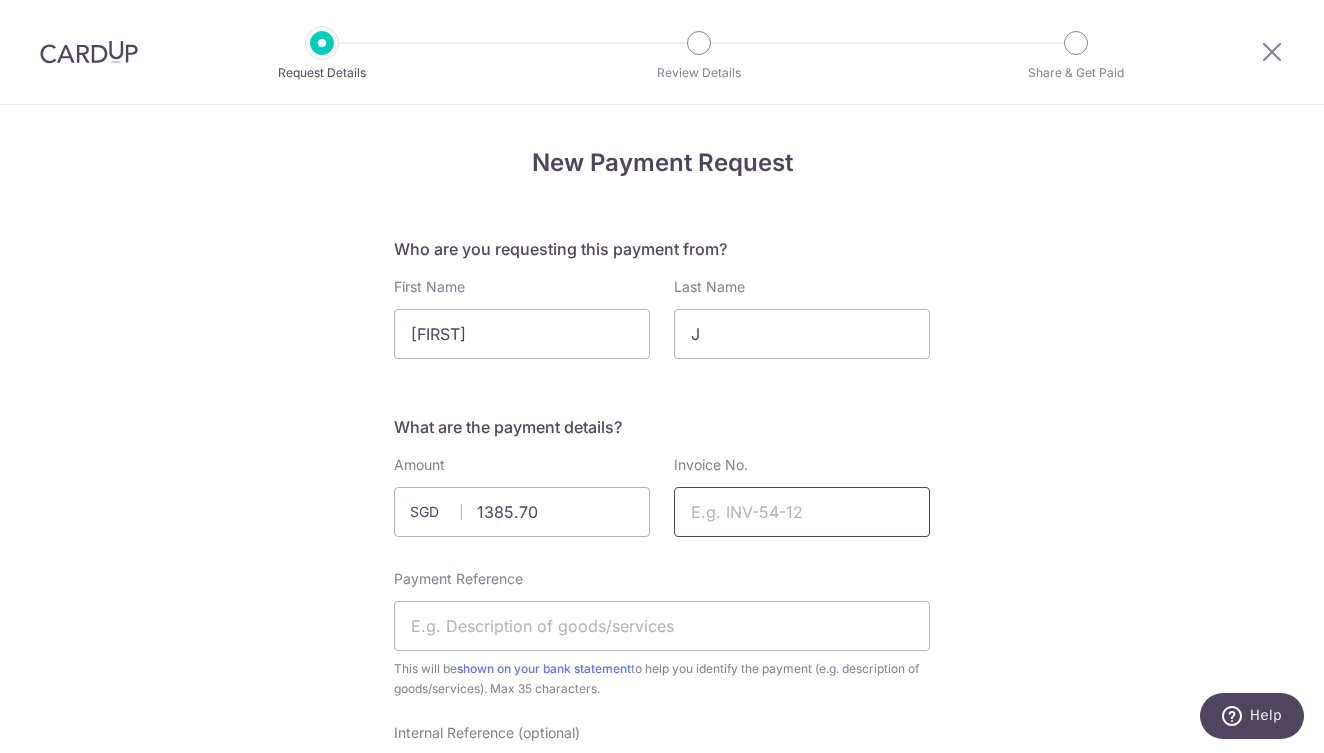 click on "Invoice No." at bounding box center [802, 512] 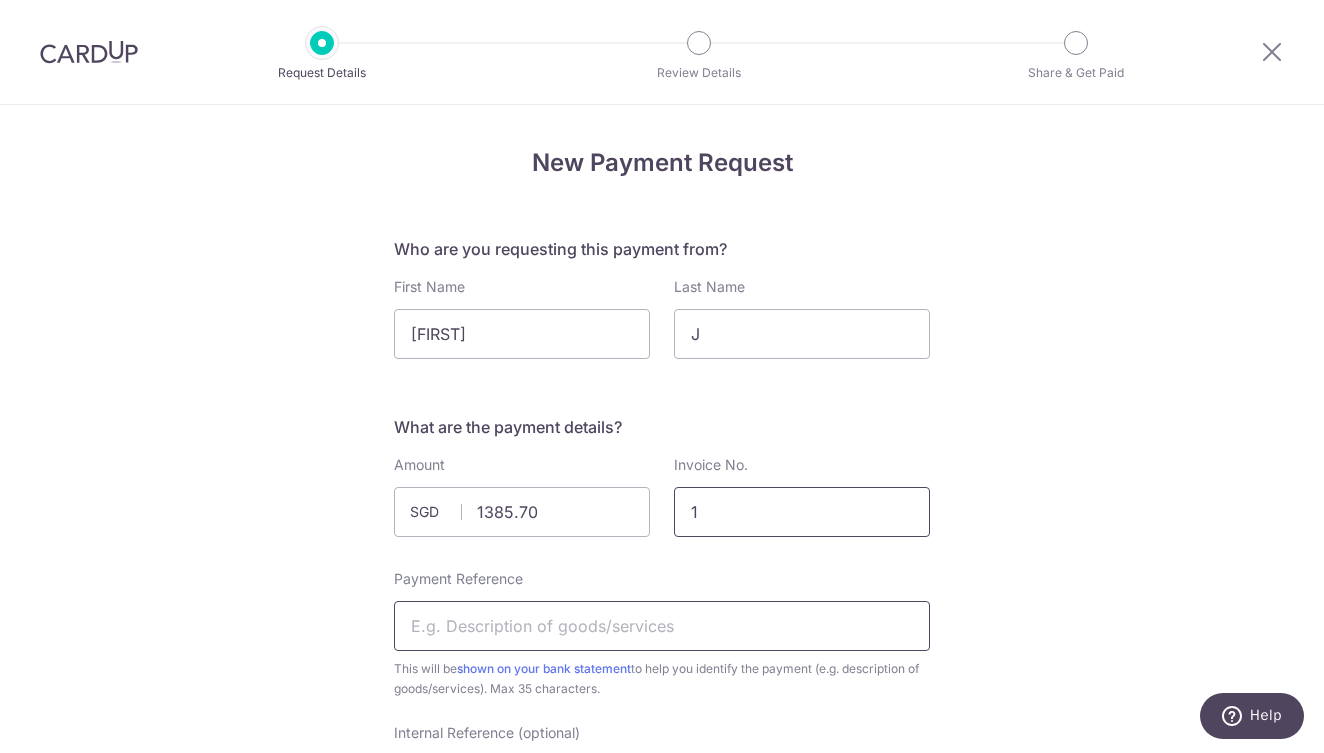 type on "1" 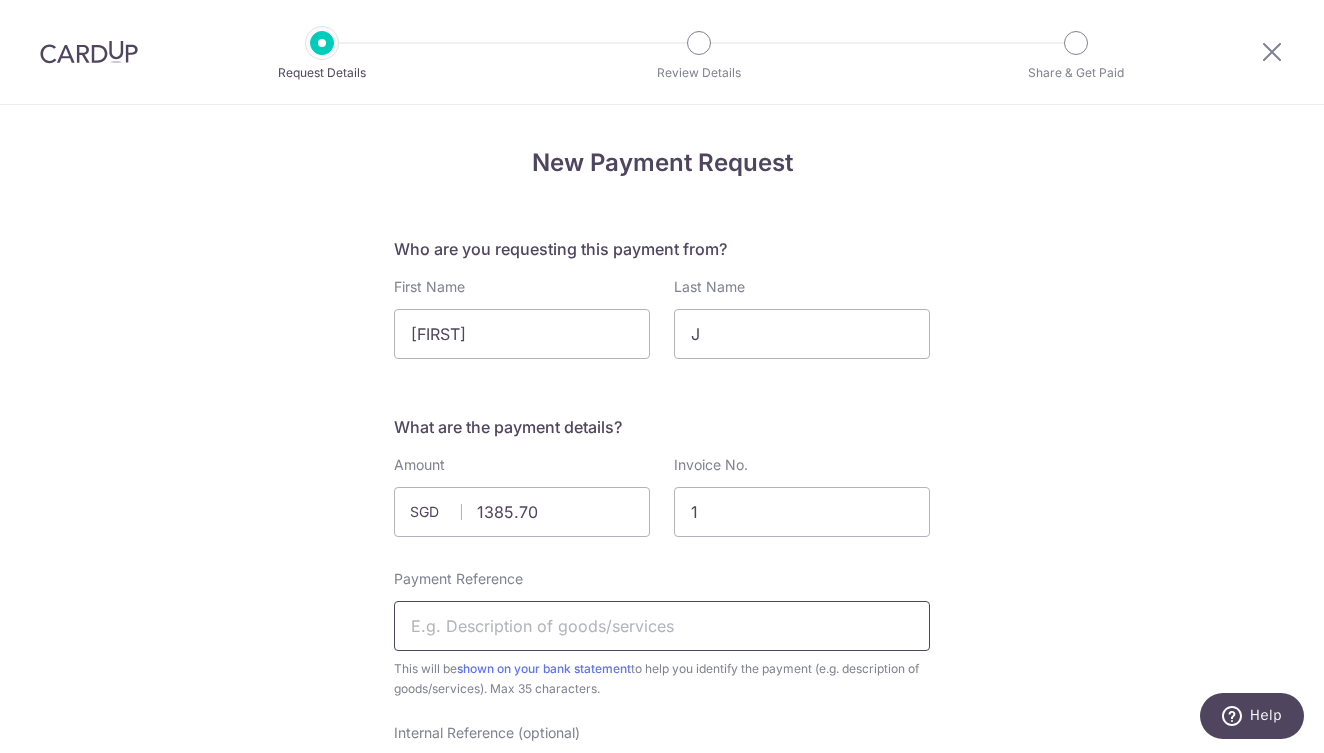 click on "Payment Reference" at bounding box center (662, 626) 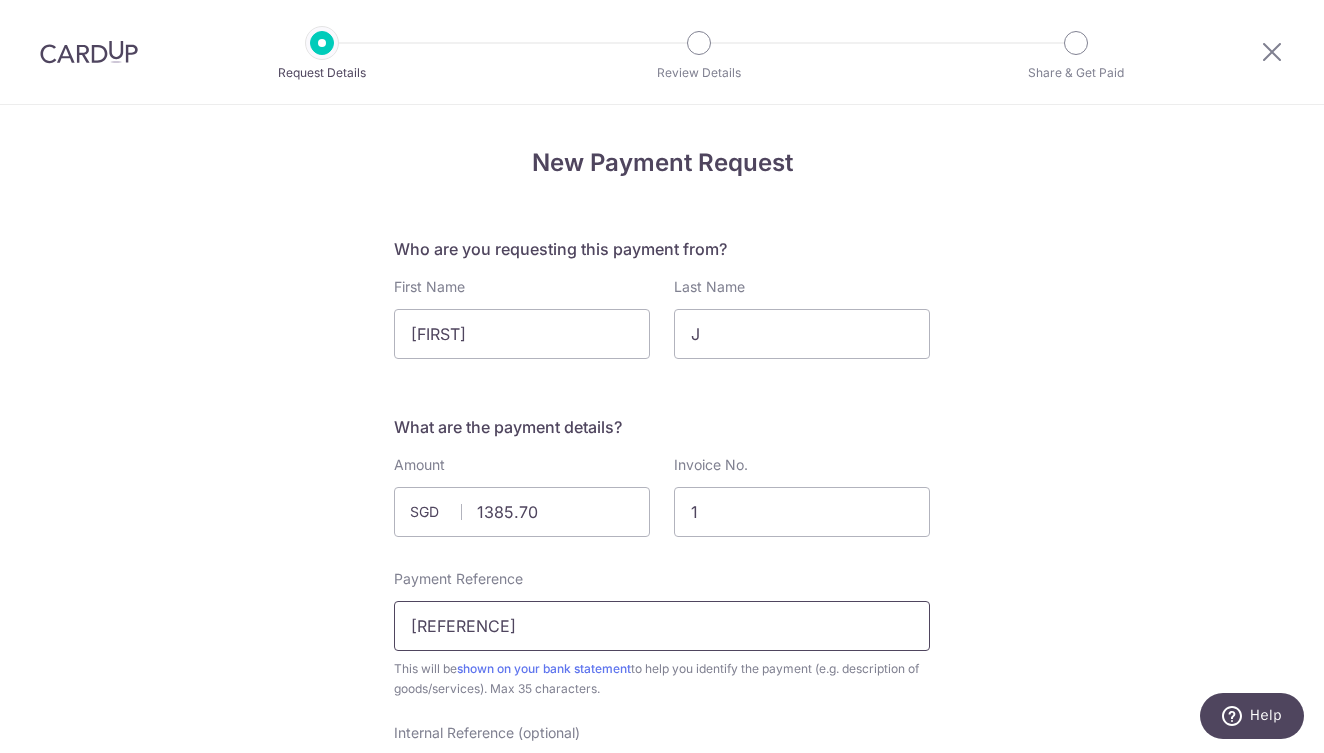 type on "Ehtel" 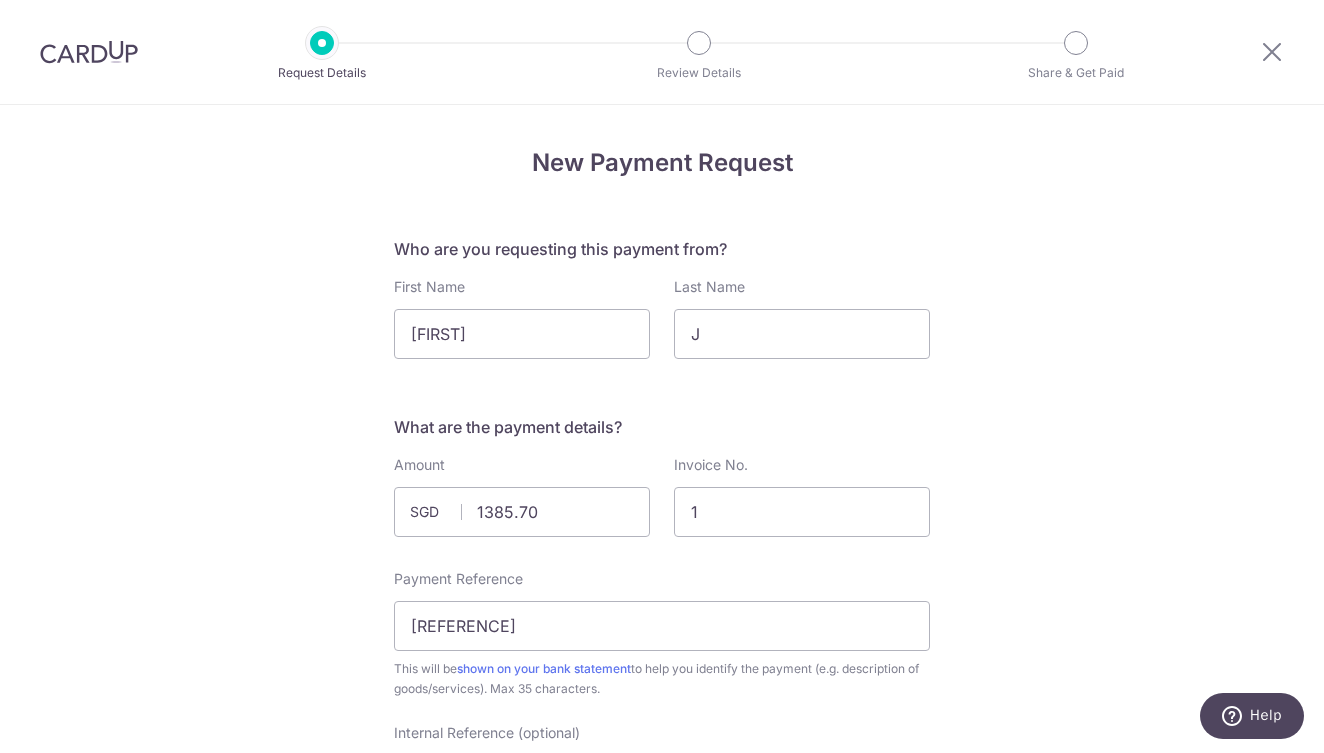 click on "New Payment Request
Who are you requesting this payment from?
First Name
Ethel
Last Name
J
What are the payment details?
Amount
1385.70
SGD
Invoice No.
1
Payment Reference
Ehtel
This will be  shown on your bank statement" at bounding box center [662, 1105] 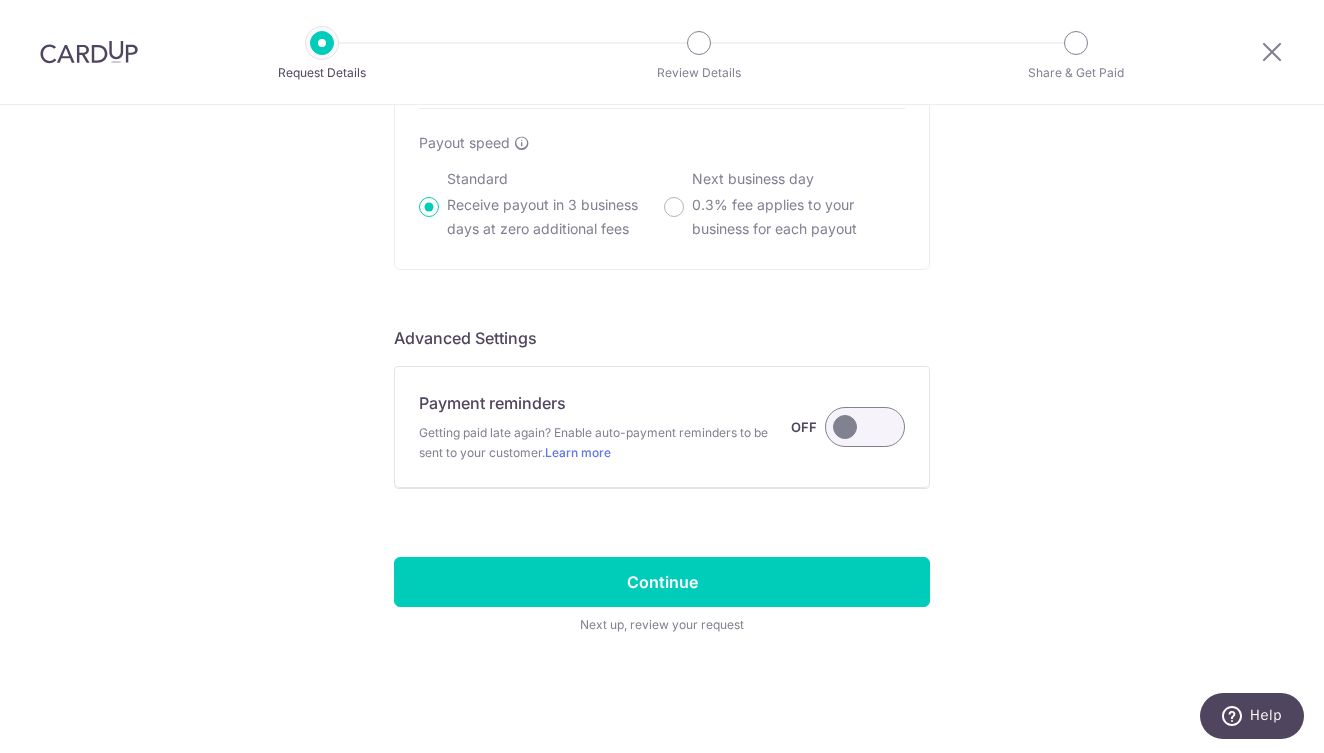 scroll, scrollTop: 1353, scrollLeft: 0, axis: vertical 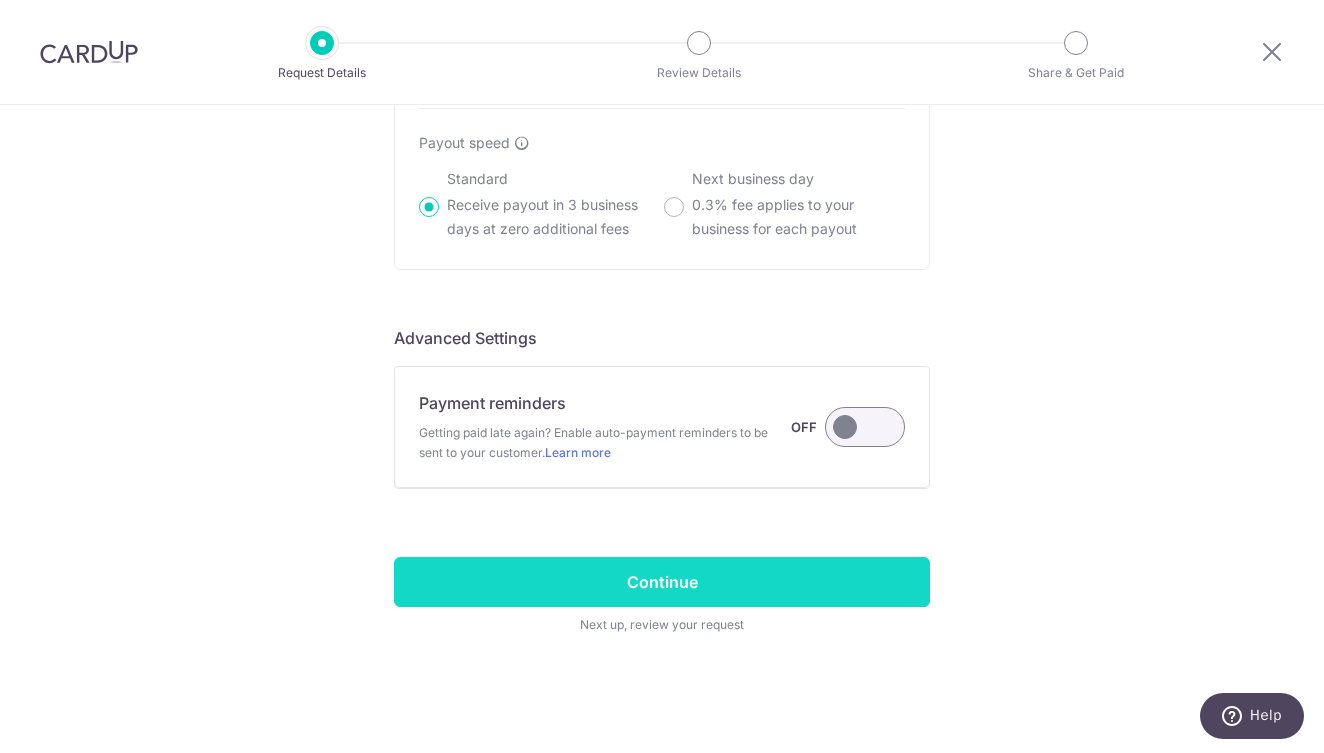 click on "Continue" at bounding box center [662, 582] 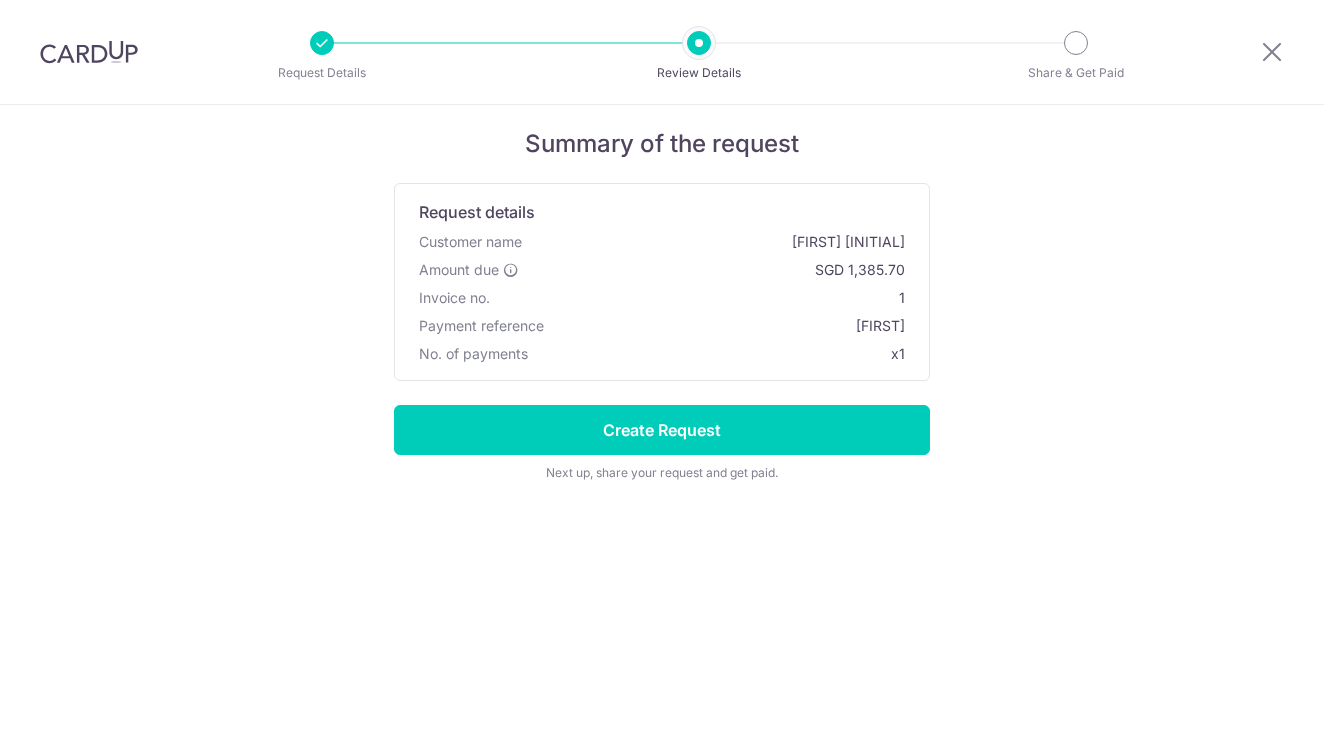 scroll, scrollTop: 0, scrollLeft: 0, axis: both 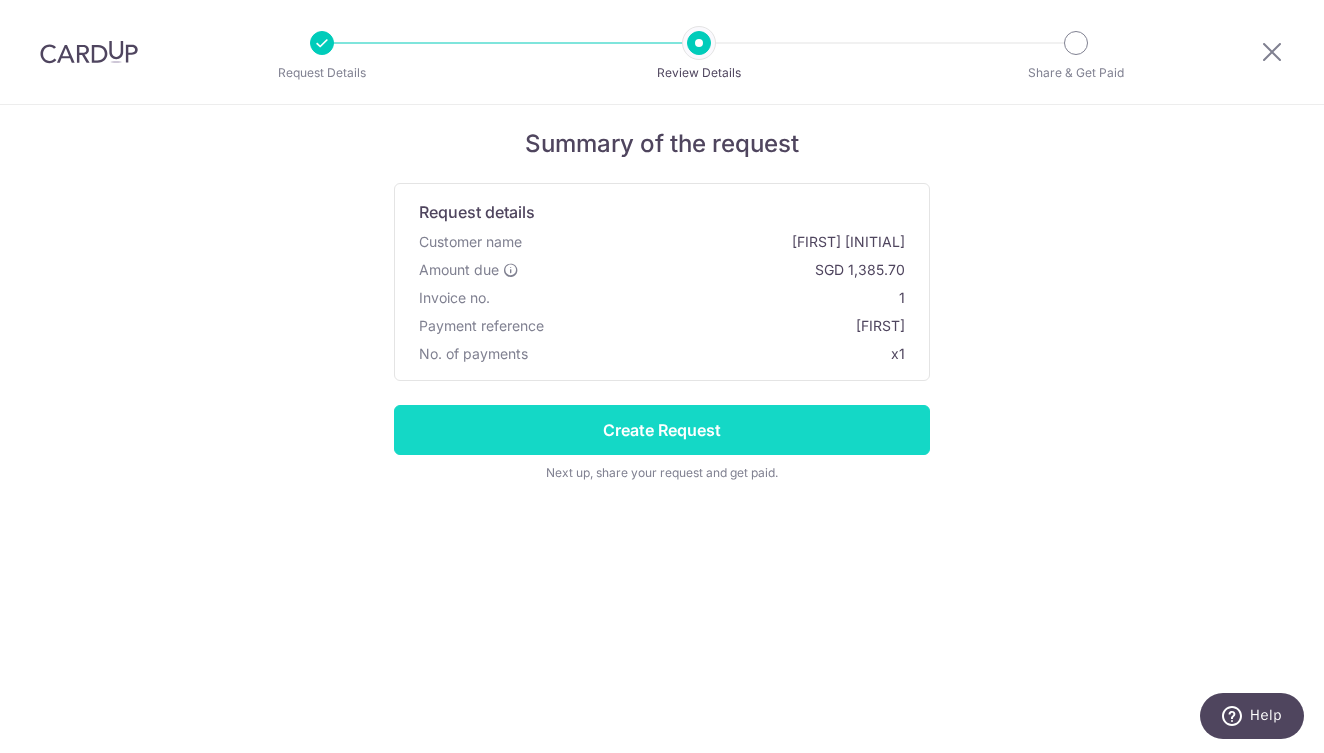 click on "Create Request" at bounding box center (662, 430) 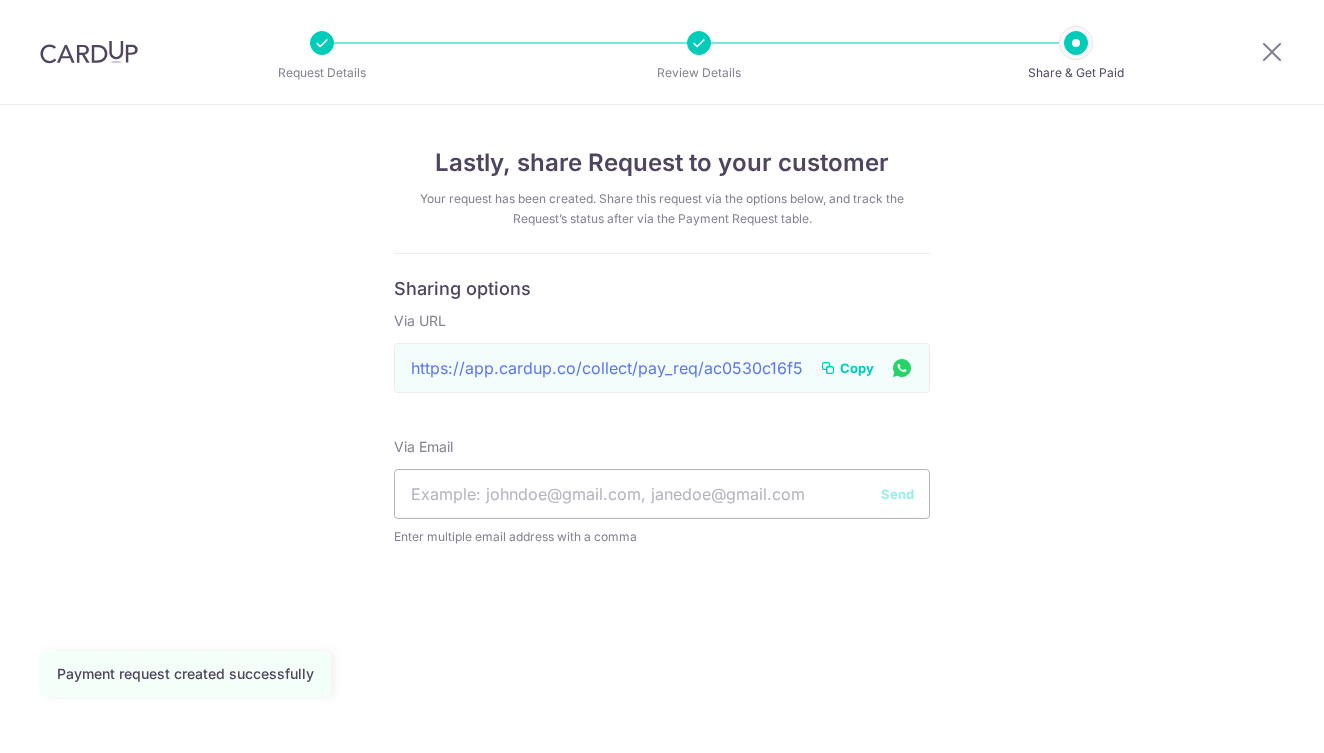 scroll, scrollTop: 0, scrollLeft: 0, axis: both 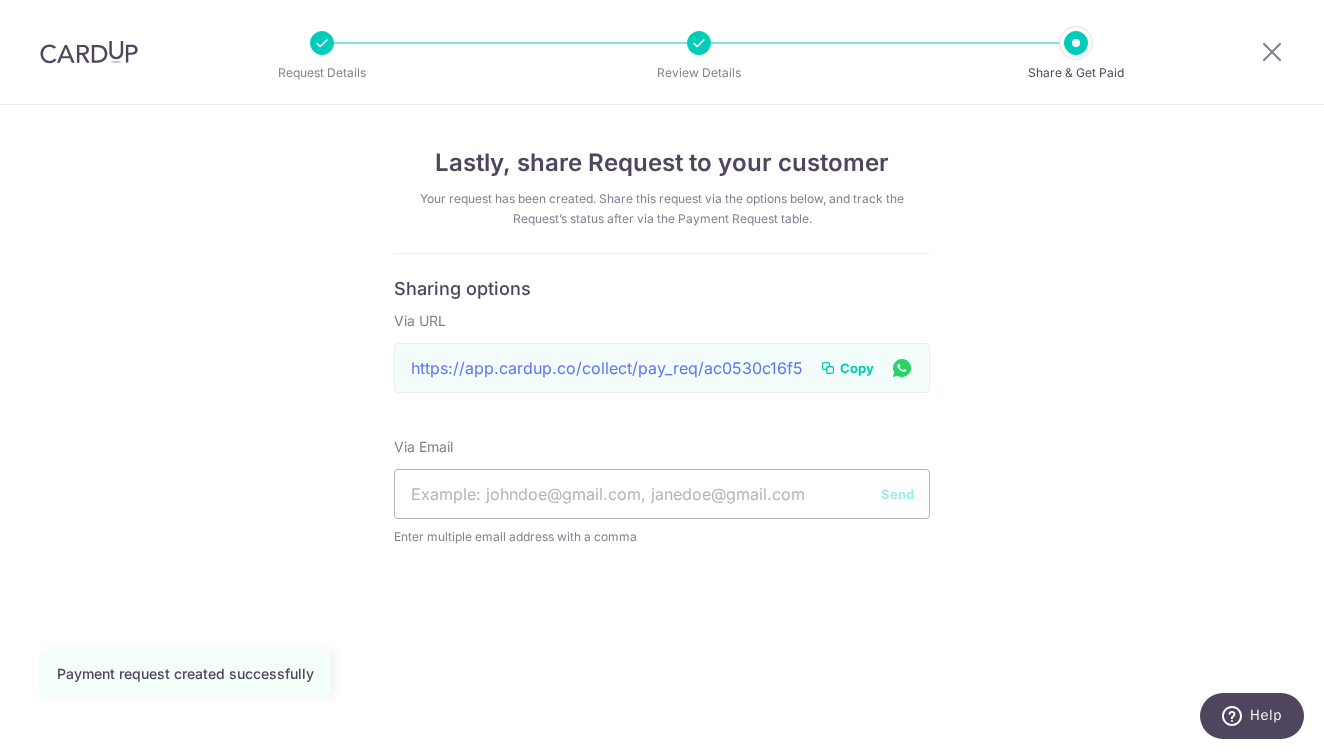 click on "Copy" at bounding box center (857, 368) 